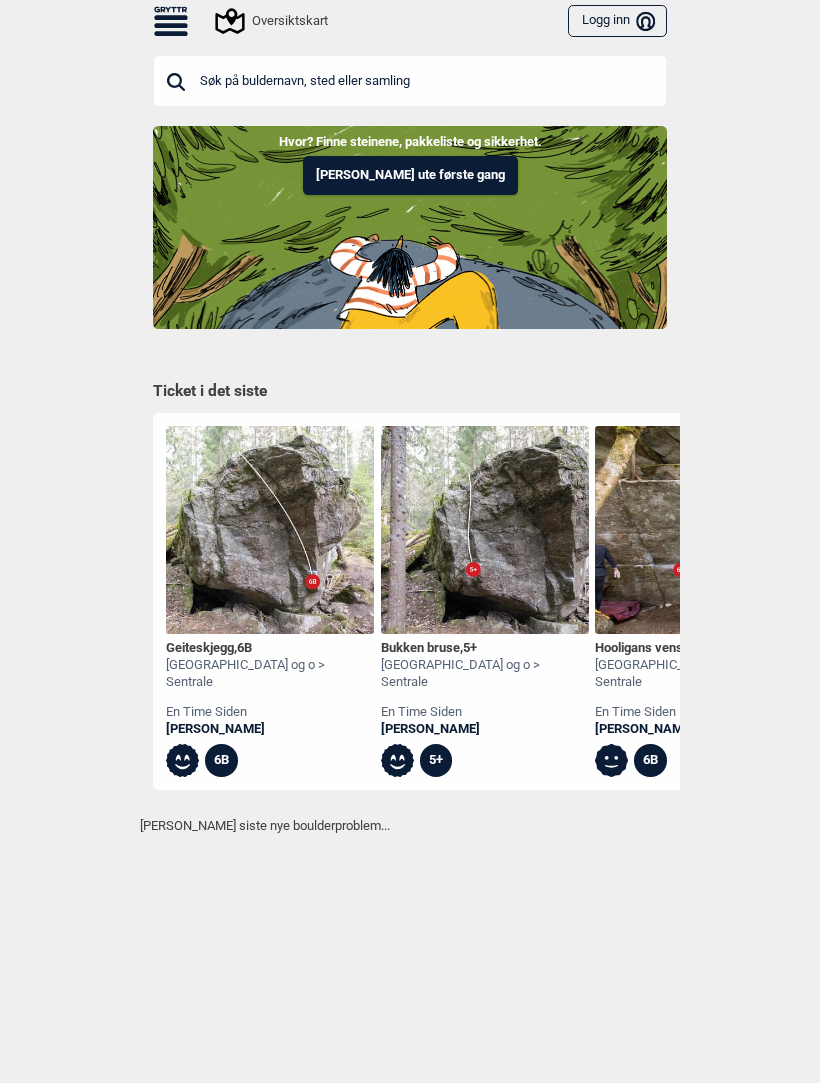 scroll, scrollTop: 0, scrollLeft: 0, axis: both 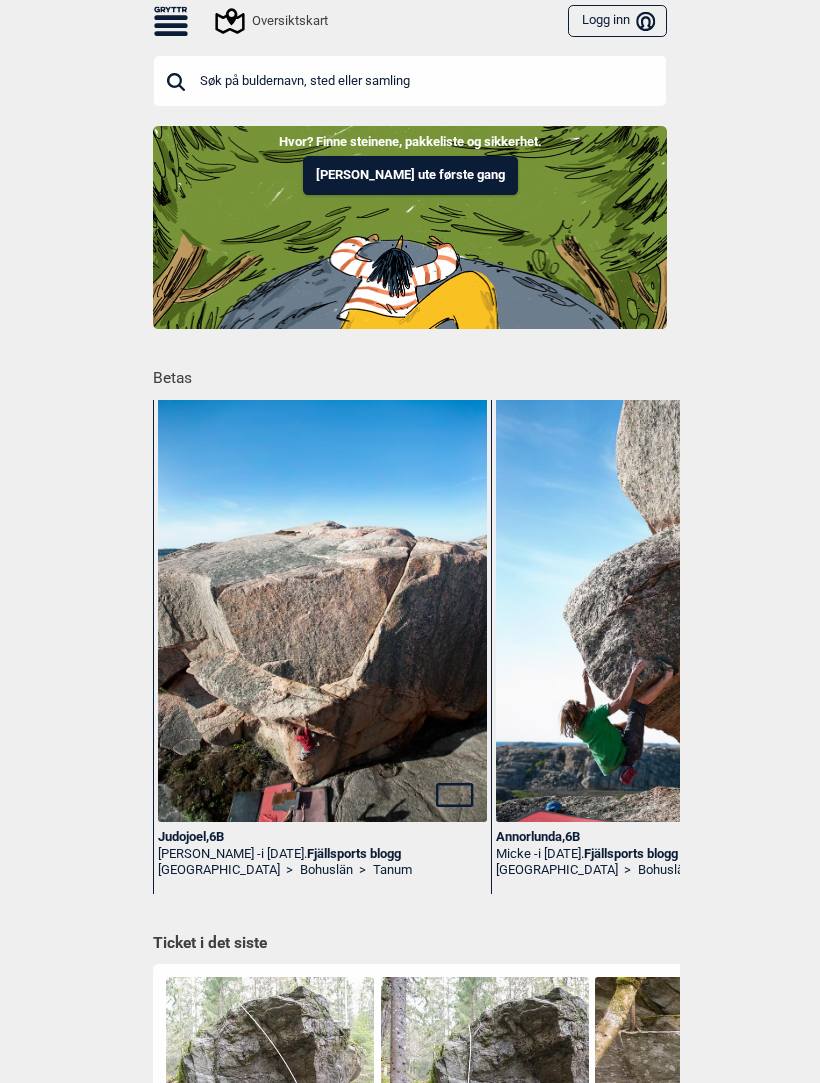 click on "Oversiktskart" at bounding box center (273, 21) 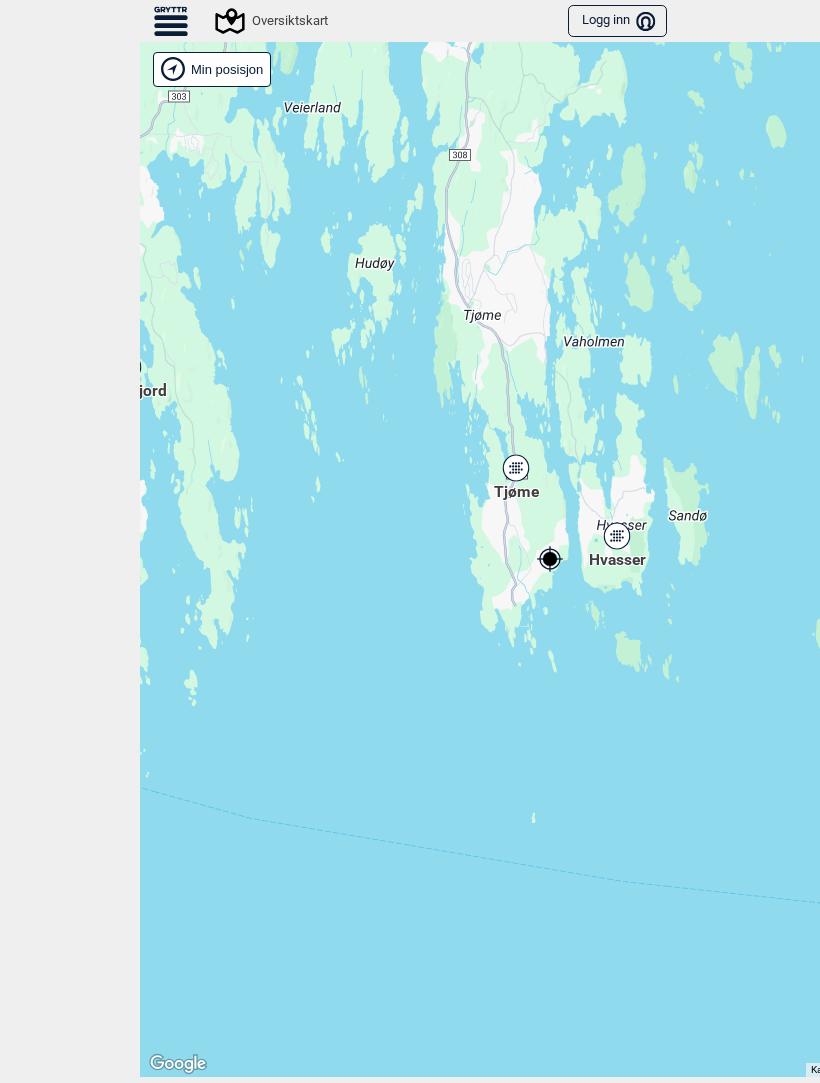 click on "[PERSON_NAME] posisjon
[GEOGRAPHIC_DATA]
Stange
[GEOGRAPHIC_DATA] syd
[GEOGRAPHIC_DATA] og omegn
[GEOGRAPHIC_DATA]
[GEOGRAPHIC_DATA]" at bounding box center (550, 559) 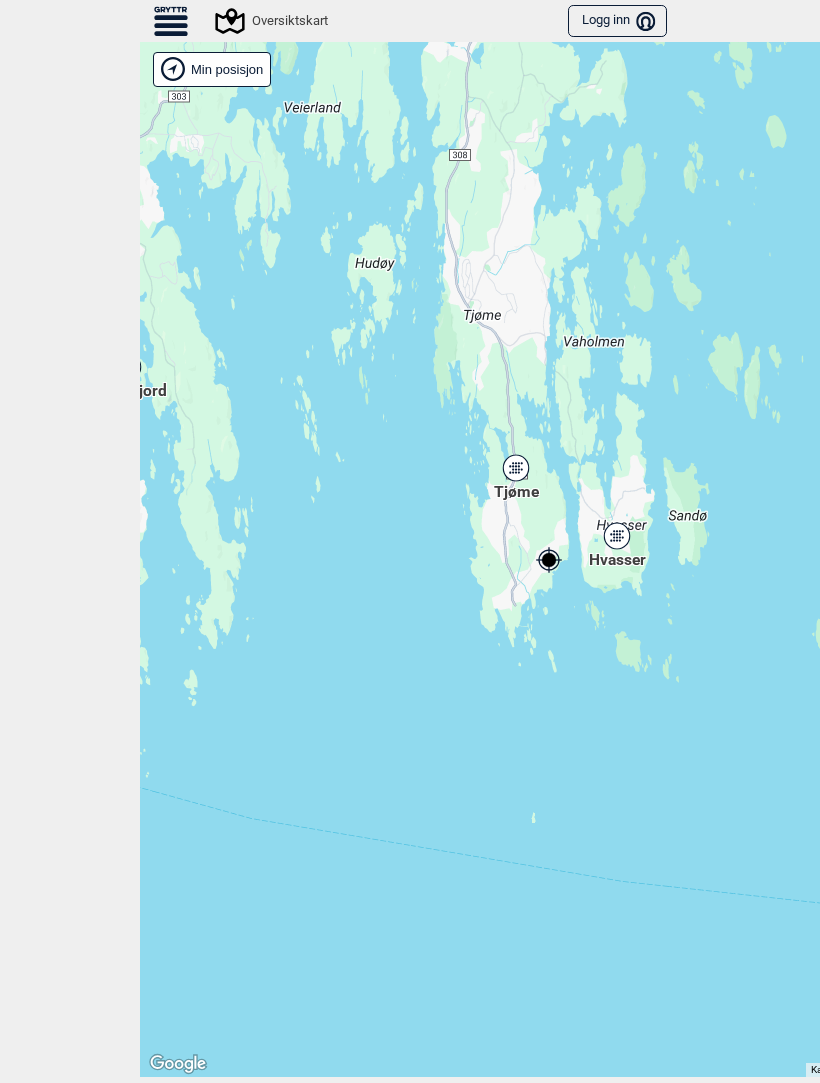 click on "[PERSON_NAME] posisjon
[GEOGRAPHIC_DATA]
Stange
[GEOGRAPHIC_DATA] syd
[GEOGRAPHIC_DATA] og omegn
[GEOGRAPHIC_DATA]
[GEOGRAPHIC_DATA]" at bounding box center (550, 559) 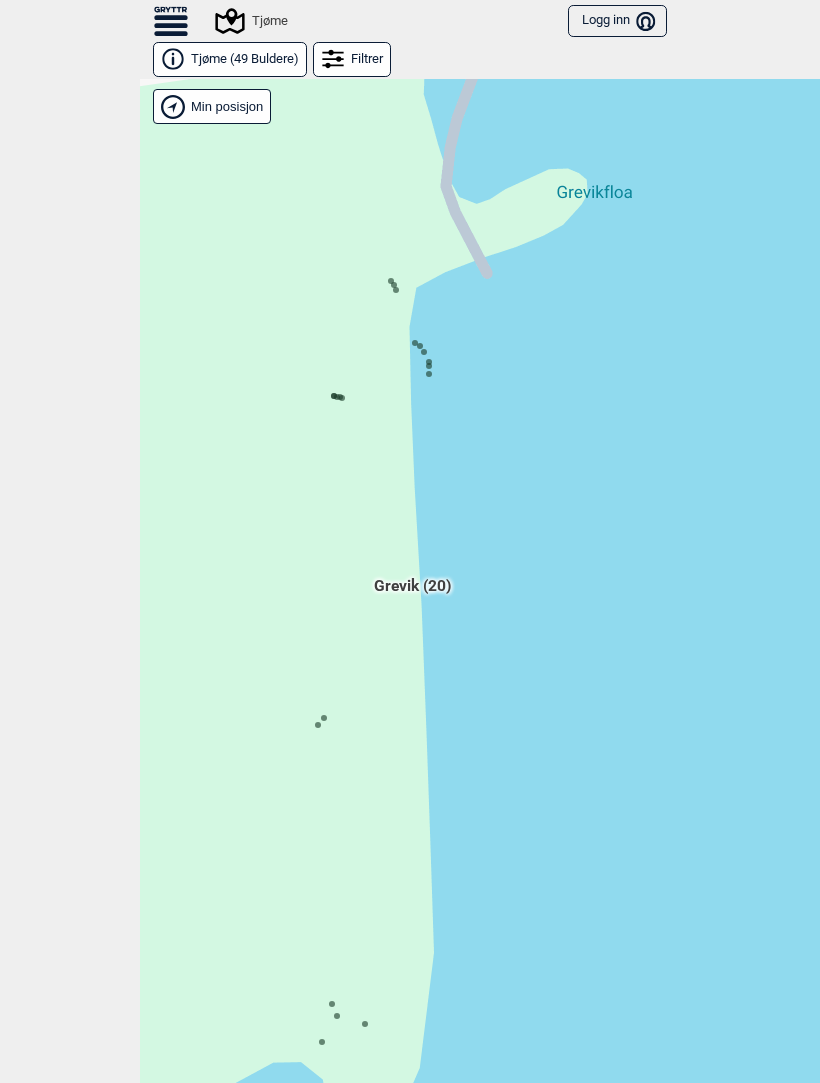 click on "[PERSON_NAME] posisjon
[GEOGRAPHIC_DATA]
Stange
[GEOGRAPHIC_DATA] syd
[GEOGRAPHIC_DATA] og omegn
[GEOGRAPHIC_DATA]
[GEOGRAPHIC_DATA]" at bounding box center (550, 596) 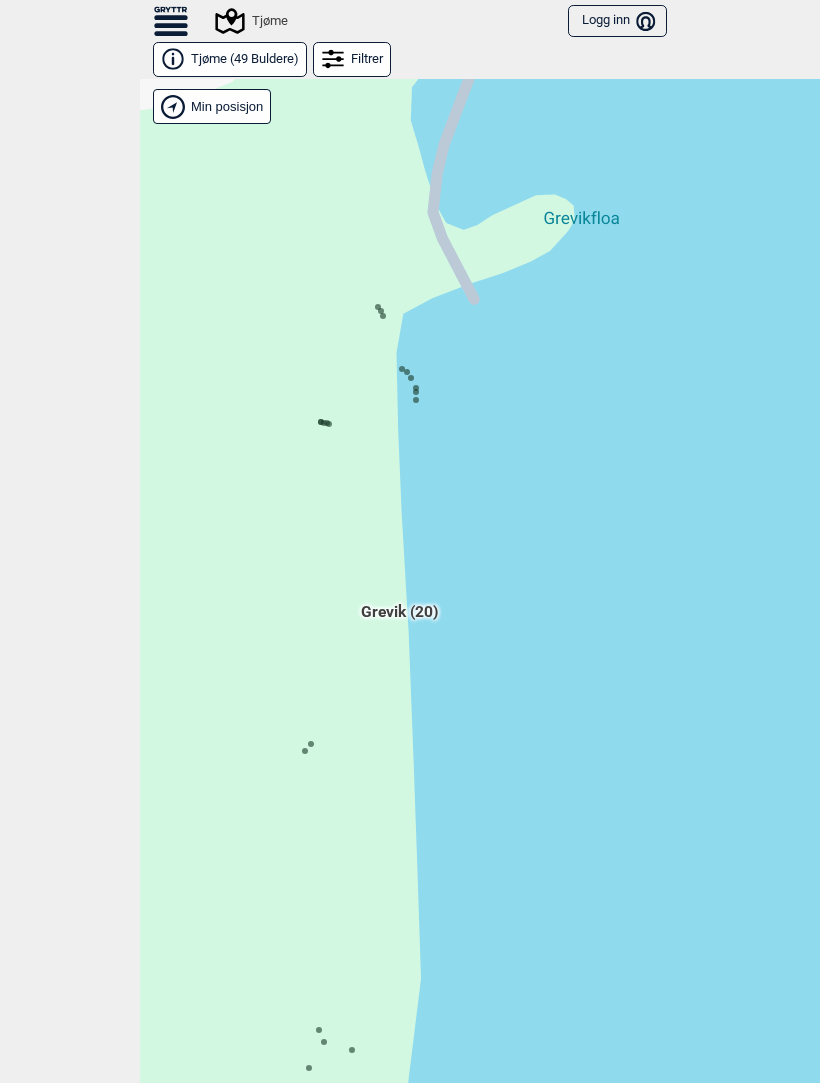 click on "[PERSON_NAME] posisjon
[GEOGRAPHIC_DATA]
Stange
[GEOGRAPHIC_DATA] syd
[GEOGRAPHIC_DATA] og omegn
[GEOGRAPHIC_DATA]
[GEOGRAPHIC_DATA]" at bounding box center (550, 596) 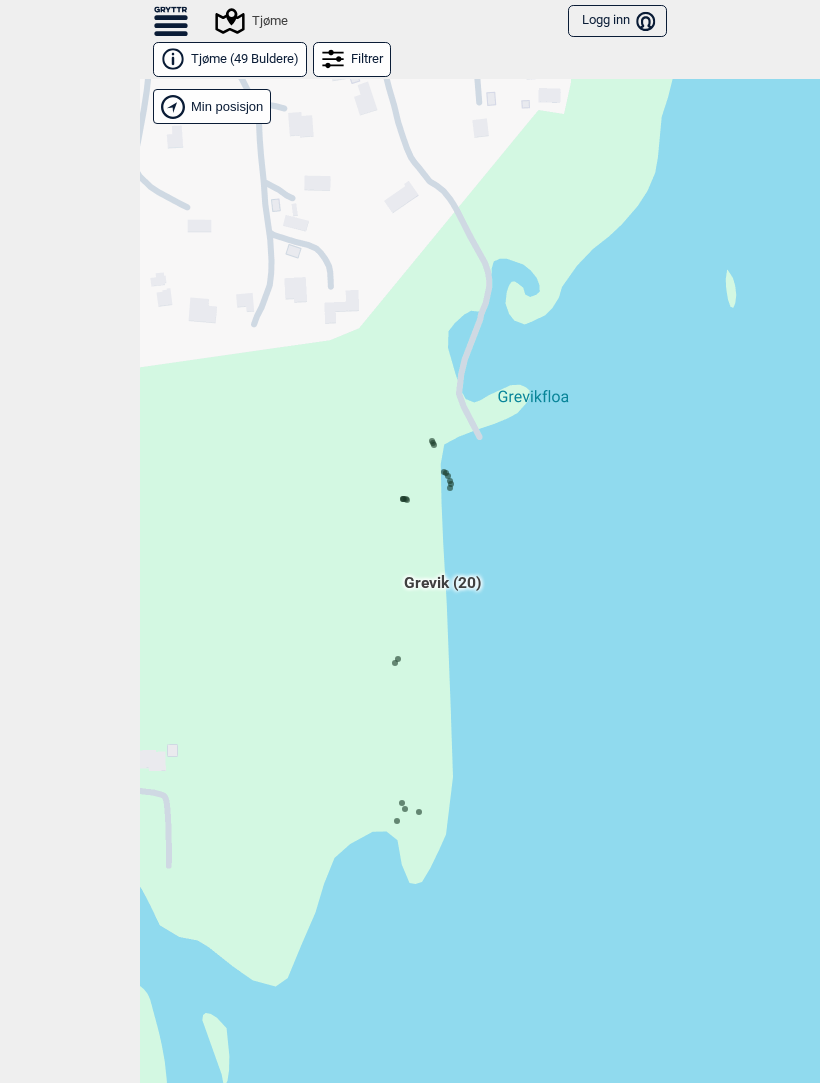 click on "Grevik (20)" at bounding box center (442, 591) 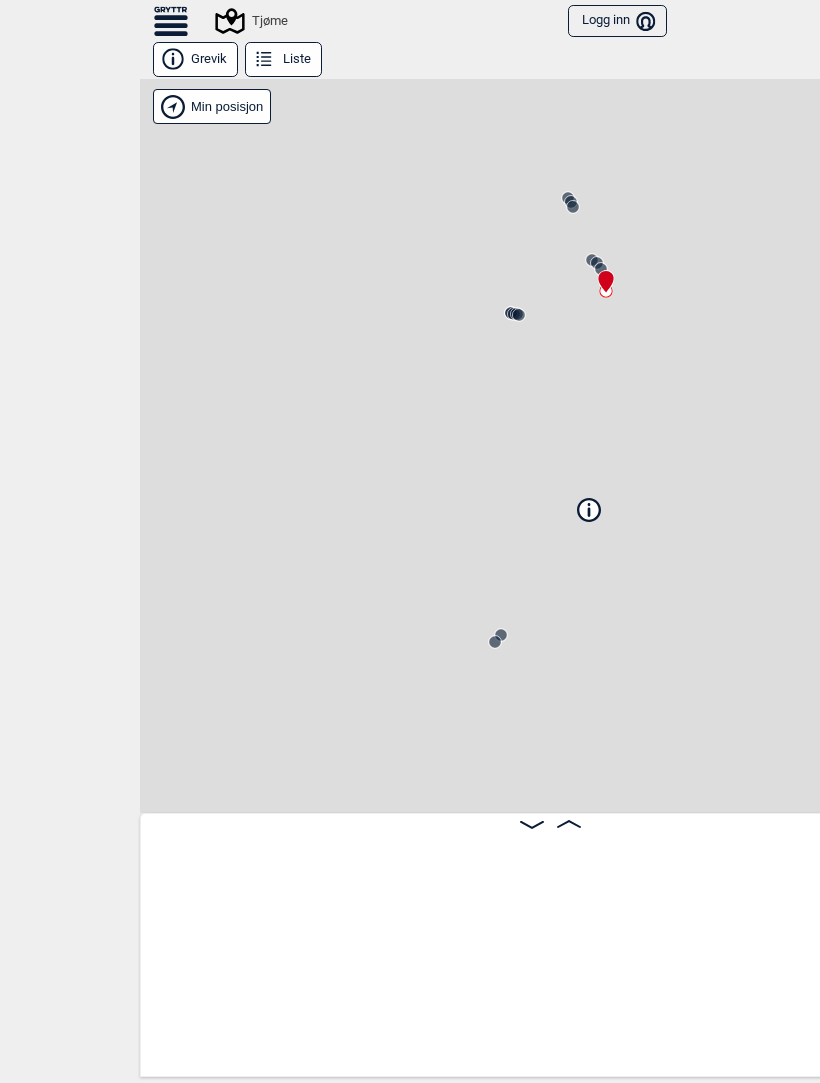 scroll, scrollTop: 0, scrollLeft: 17, axis: horizontal 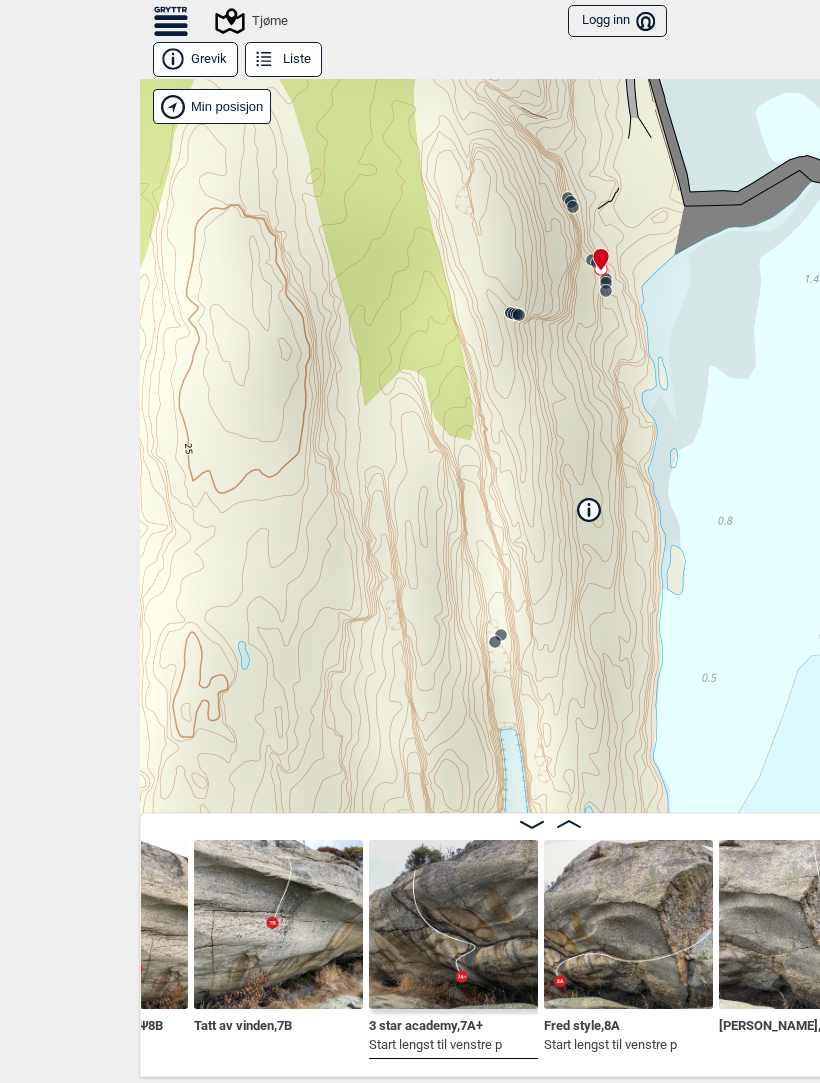 click at bounding box center (453, 924) 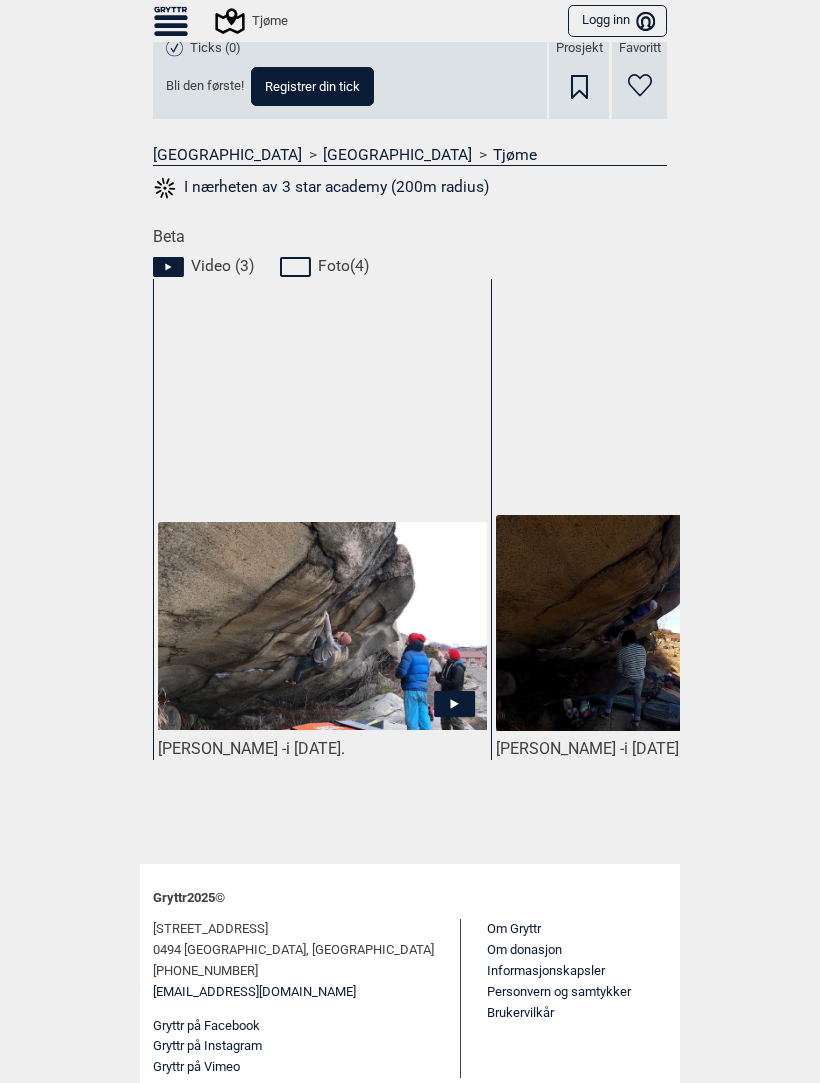 scroll, scrollTop: 723, scrollLeft: 0, axis: vertical 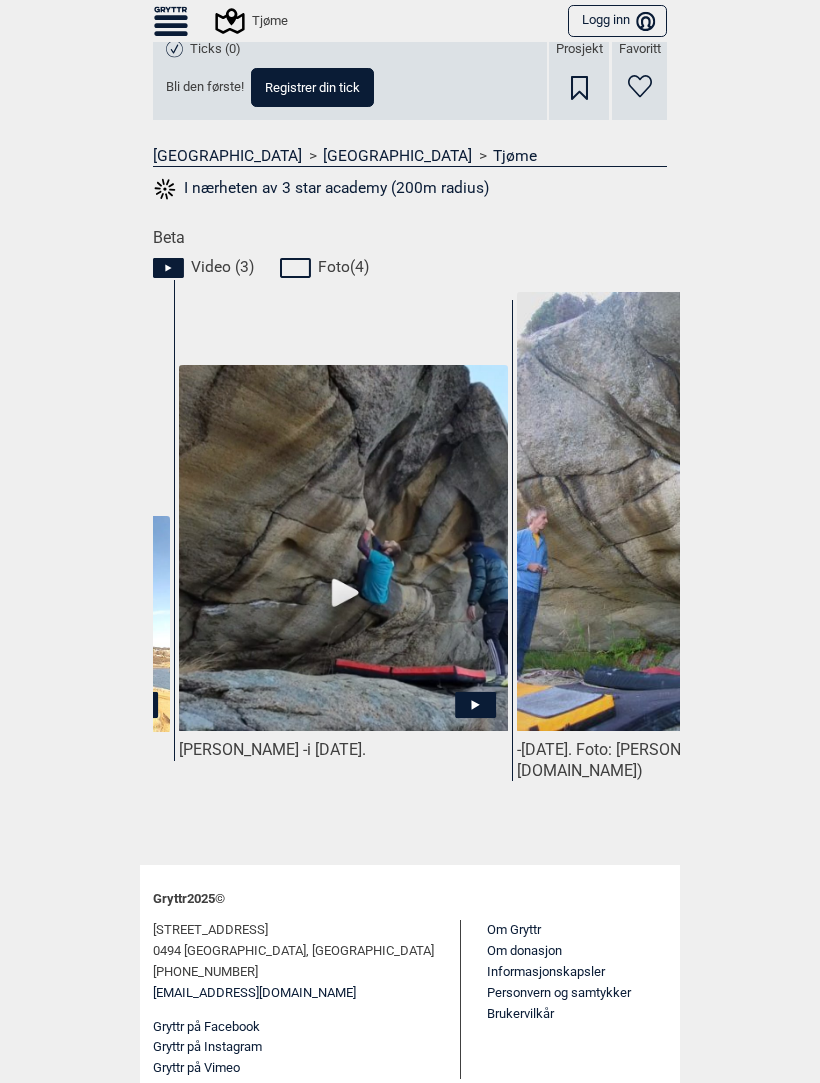 click at bounding box center (343, 548) 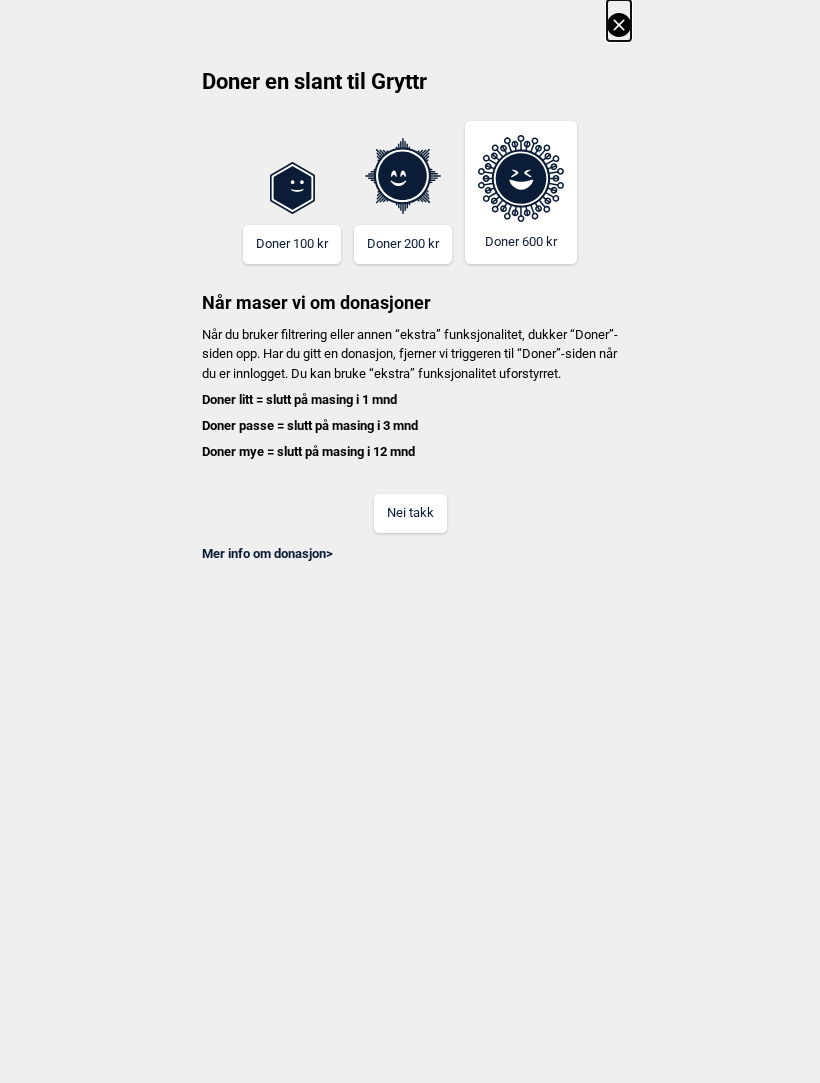 click 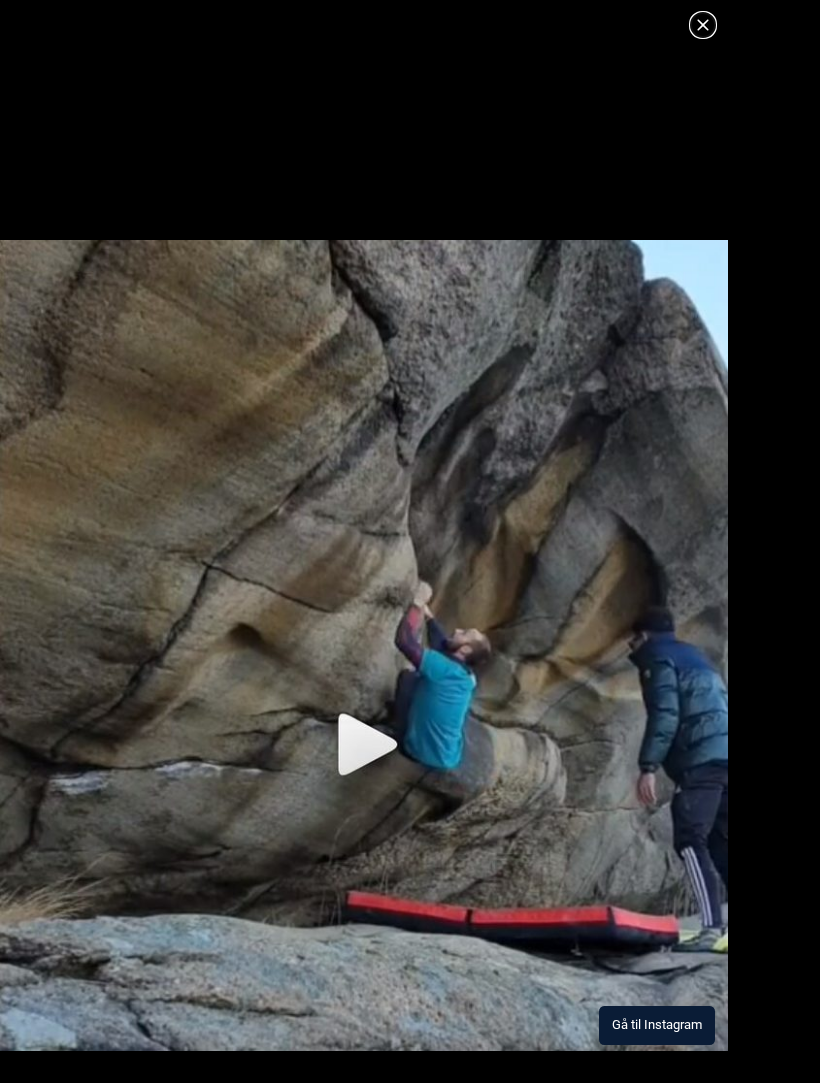 click at bounding box center (364, 645) 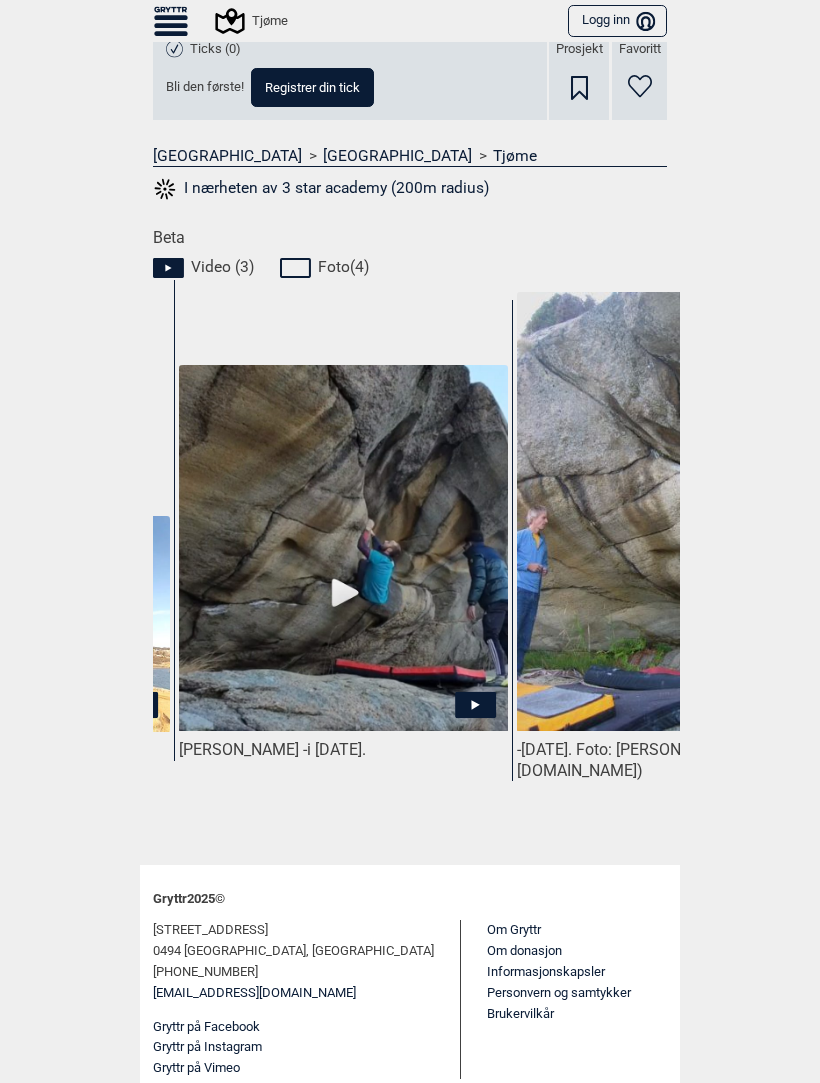 click on "Til forsiden NO SV EN Finn buldere med filtrering [GEOGRAPHIC_DATA] [GEOGRAPHIC_DATA] Meld inn ny bulder Tegnforklaring Om Gryttr   Tjøme Logg inn Bruker Grevik   Liste   Detaljkart 3 star academy ,  7A+   Start lengst til venstre på en rail. [PERSON_NAME]   [DATE] Ticks (0) Bli den første! Registrer din tick Prosjekt Favoritt [GEOGRAPHIC_DATA] > [GEOGRAPHIC_DATA] > [GEOGRAPHIC_DATA] I nærheten av 3 star academy (200m radius) Beta Video ( 3 )   Foto  ( 4 ) [PERSON_NAME]    -  i [DATE].  [PERSON_NAME]    -  i [DATE].     -  [DATE]. Foto: [PERSON_NAME] (hentet fra [DOMAIN_NAME]) Gryttr  2025  © [STREET_ADDRESS] [PHONE_NUMBER] [EMAIL_ADDRESS][DOMAIN_NAME] Gryttr på Facebook Gryttr på Instagram Gryttr på Vimeo Om Gryttr Om donasjon Informasjonskapsler Personvern og samtykker Brukervilkår" at bounding box center (410, 541) 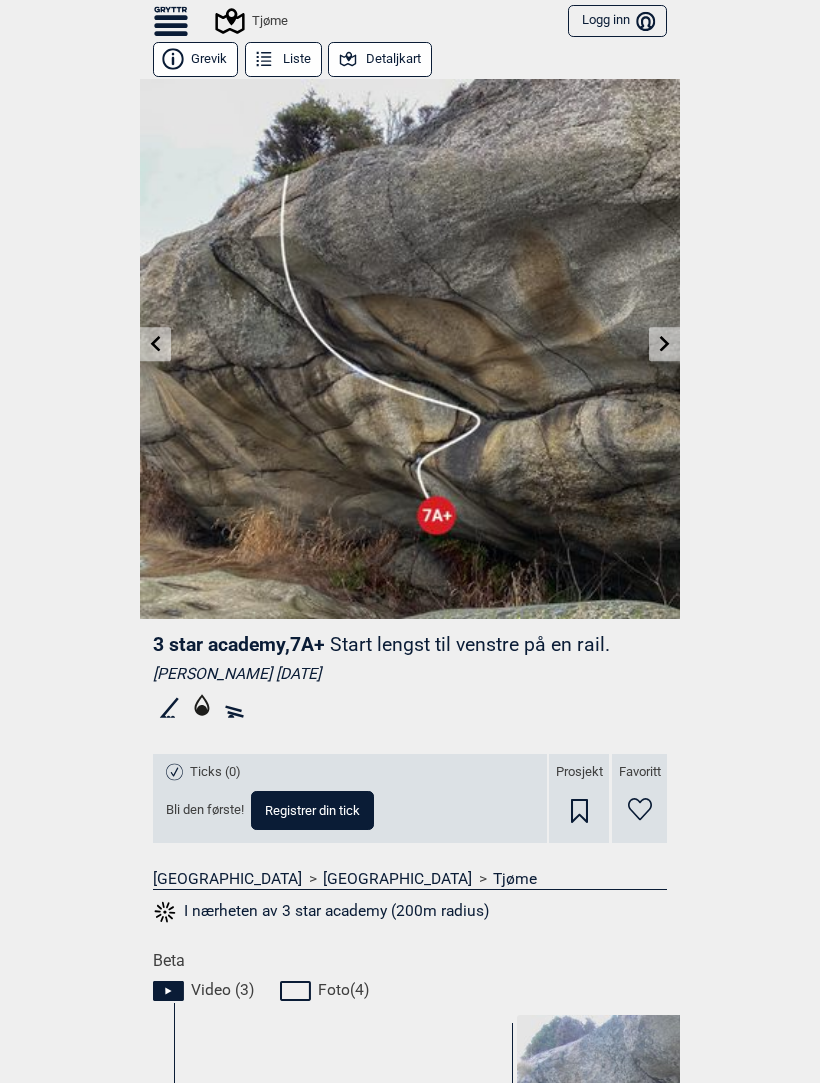 scroll, scrollTop: 21, scrollLeft: 0, axis: vertical 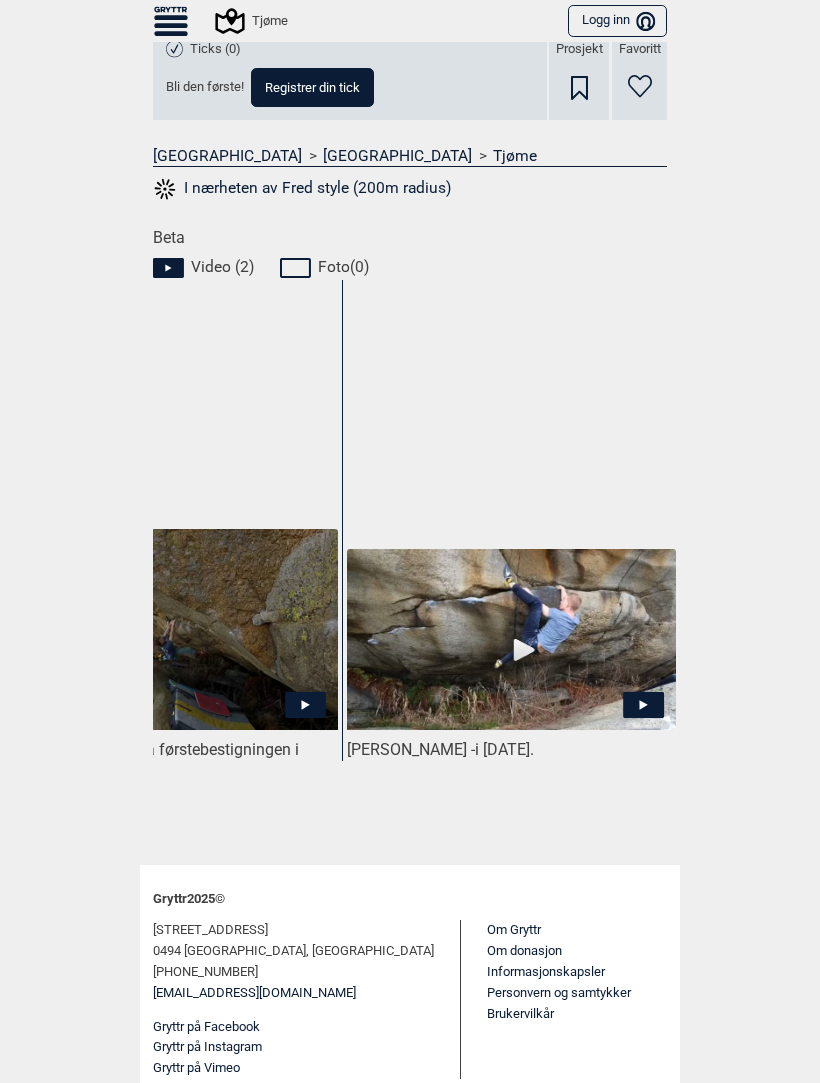 click at bounding box center (511, 639) 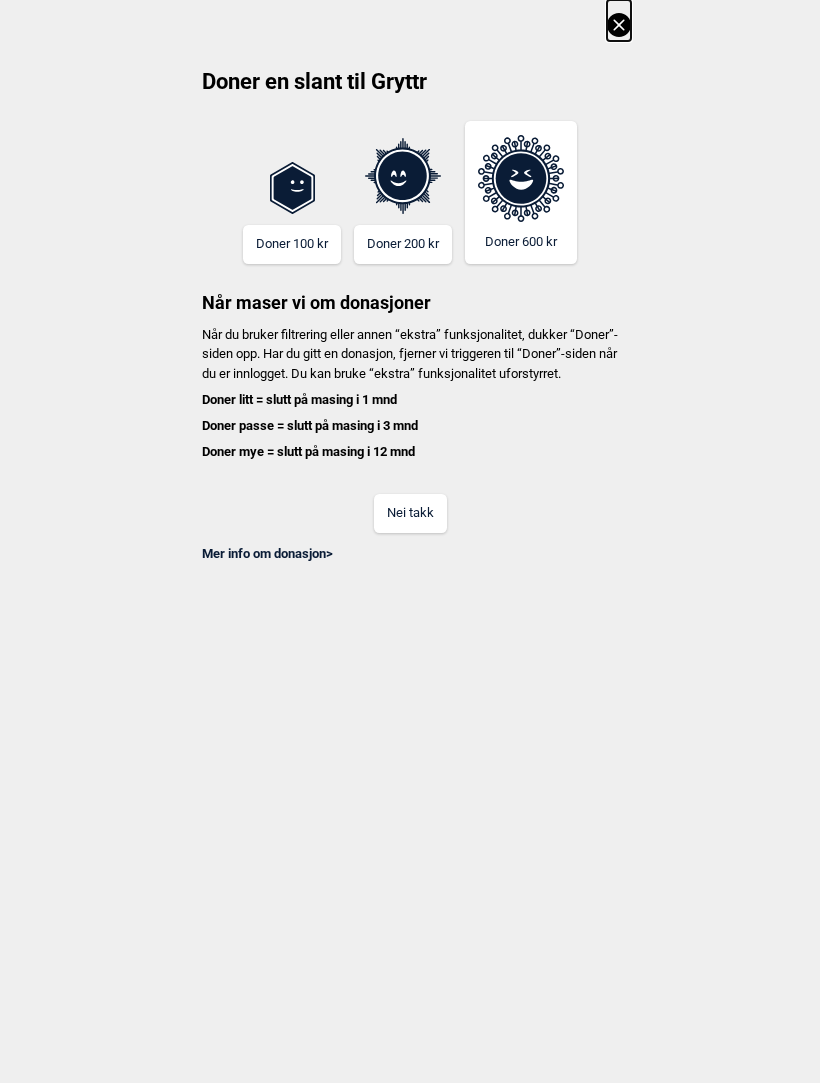 click on "Doner en slant til Gryttr Doner 100 kr Doner 200 kr Doner 600 kr Når maser vi om donasjoner Når du bruker filtrering eller annen “ekstra” funksjonalitet, dukker “Doner”-siden opp. Har du gitt en donasjon, fjerner vi triggeren til “Doner”-siden når du er innlogget. Du kan bruke “ekstra” funksjonalitet uforstyrret. Doner litt = slutt på masing i 1 mnd Doner passe = slutt på masing i 3 mnd Doner mye = slutt på masing i 12 mnd Nei takk Mer info om donasjon  >" at bounding box center [410, 281] 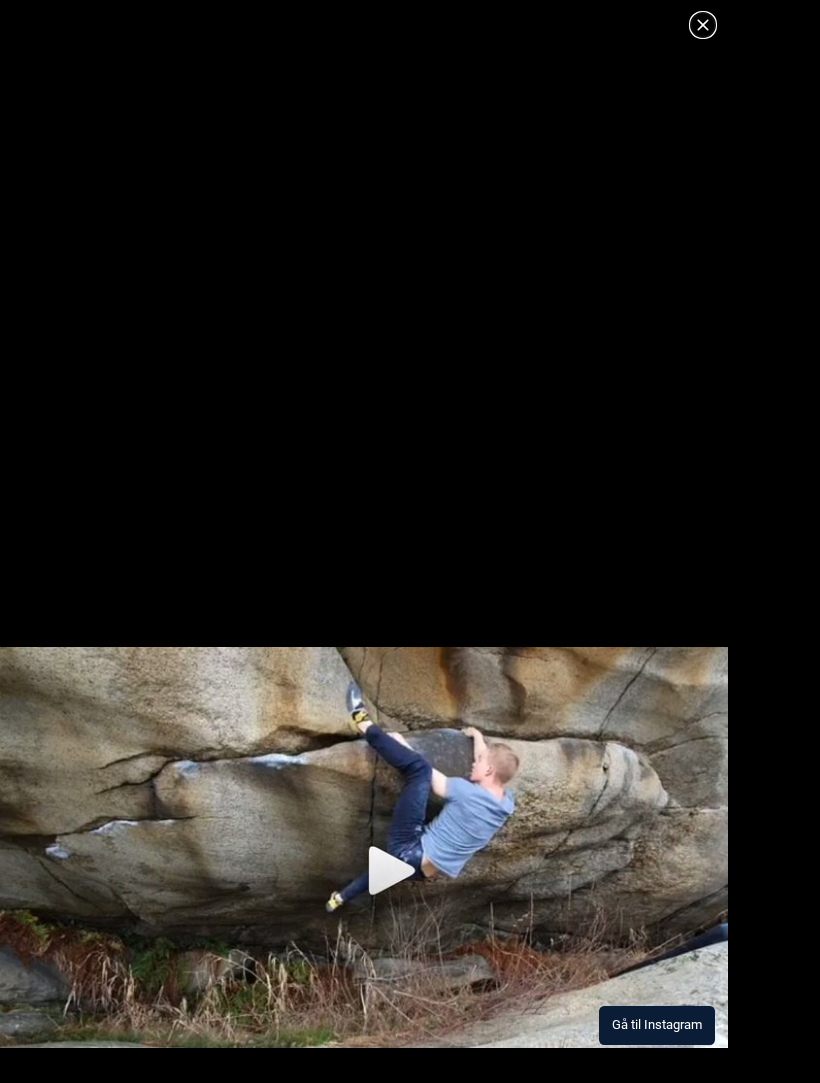click on "Gå til Instagram" at bounding box center [657, 1025] 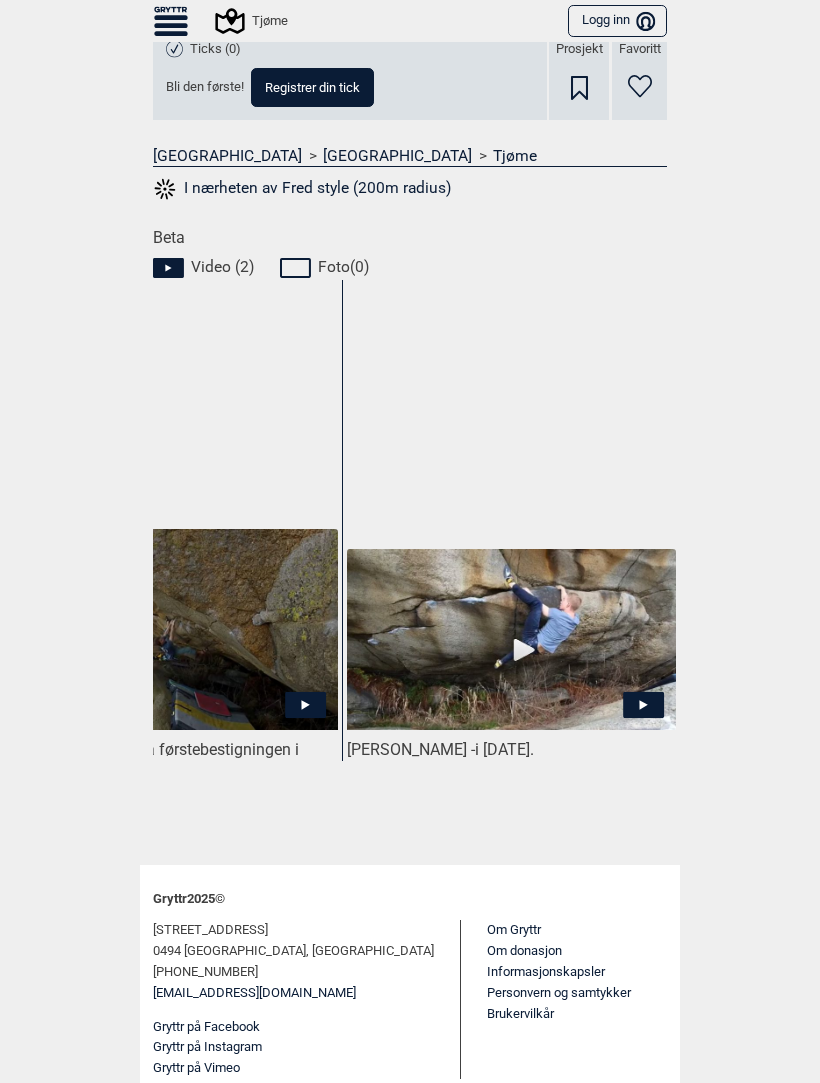 scroll, scrollTop: 0, scrollLeft: 149, axis: horizontal 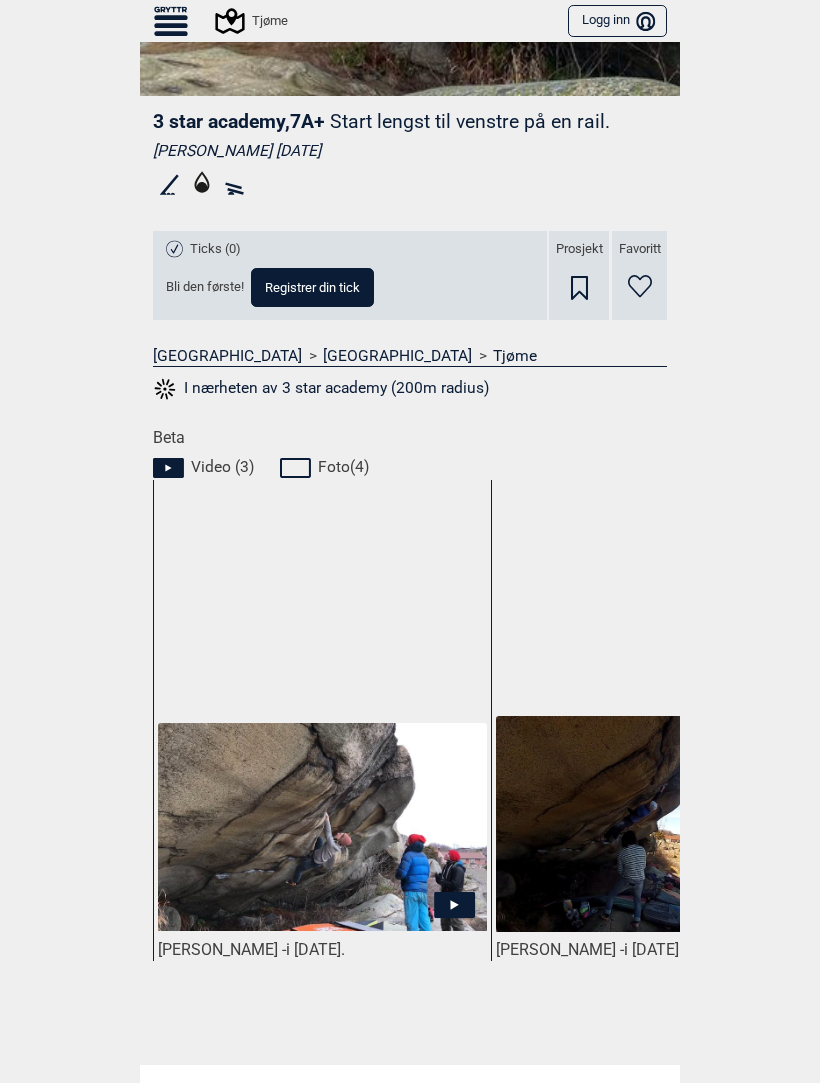 click at bounding box center (322, 827) 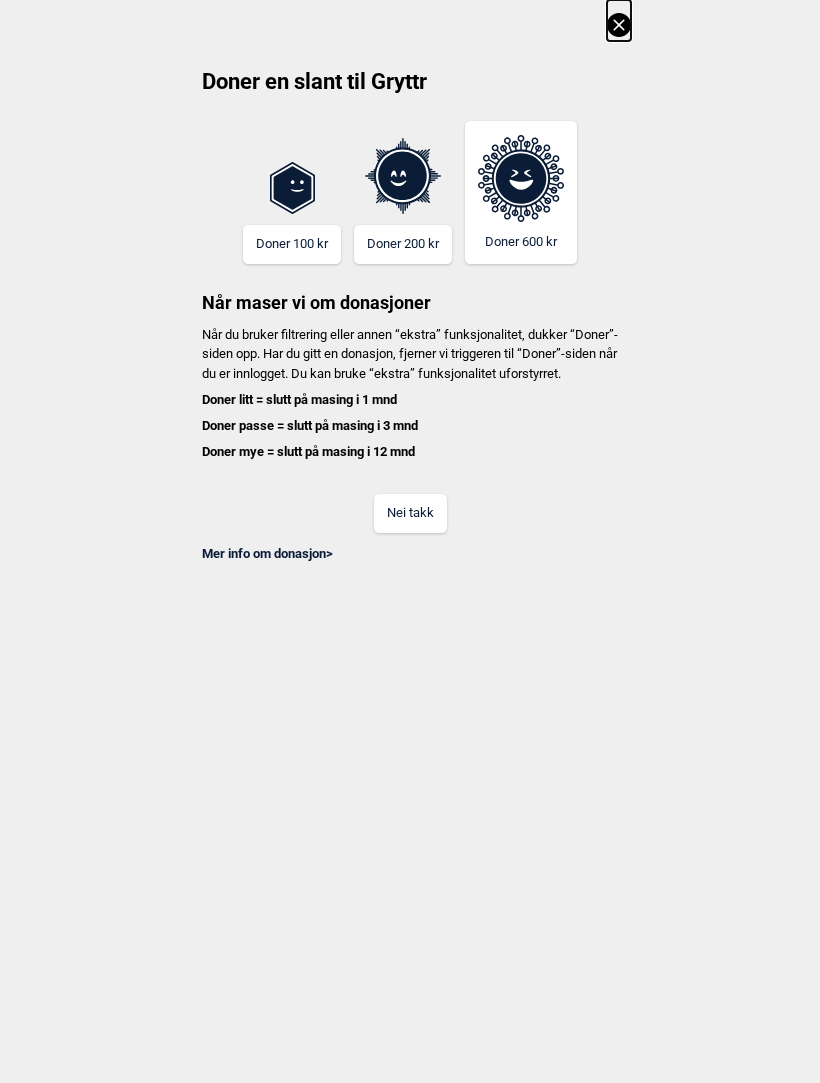 click at bounding box center (619, 20) 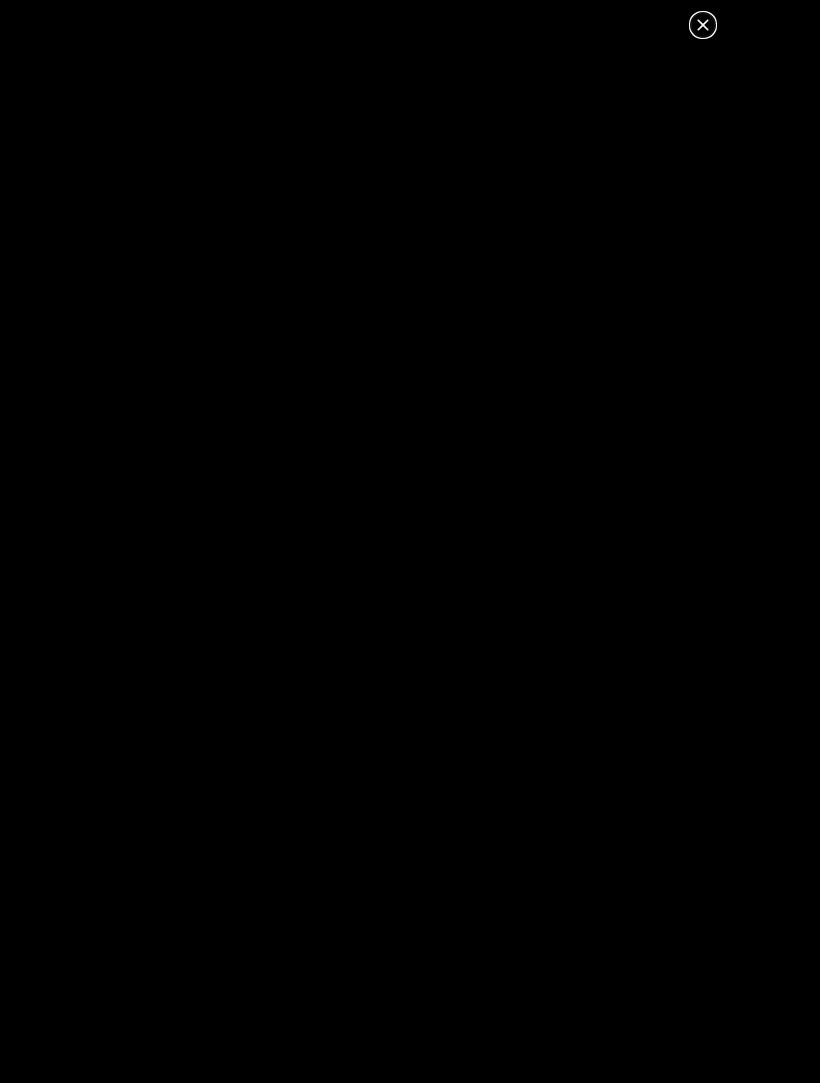 click 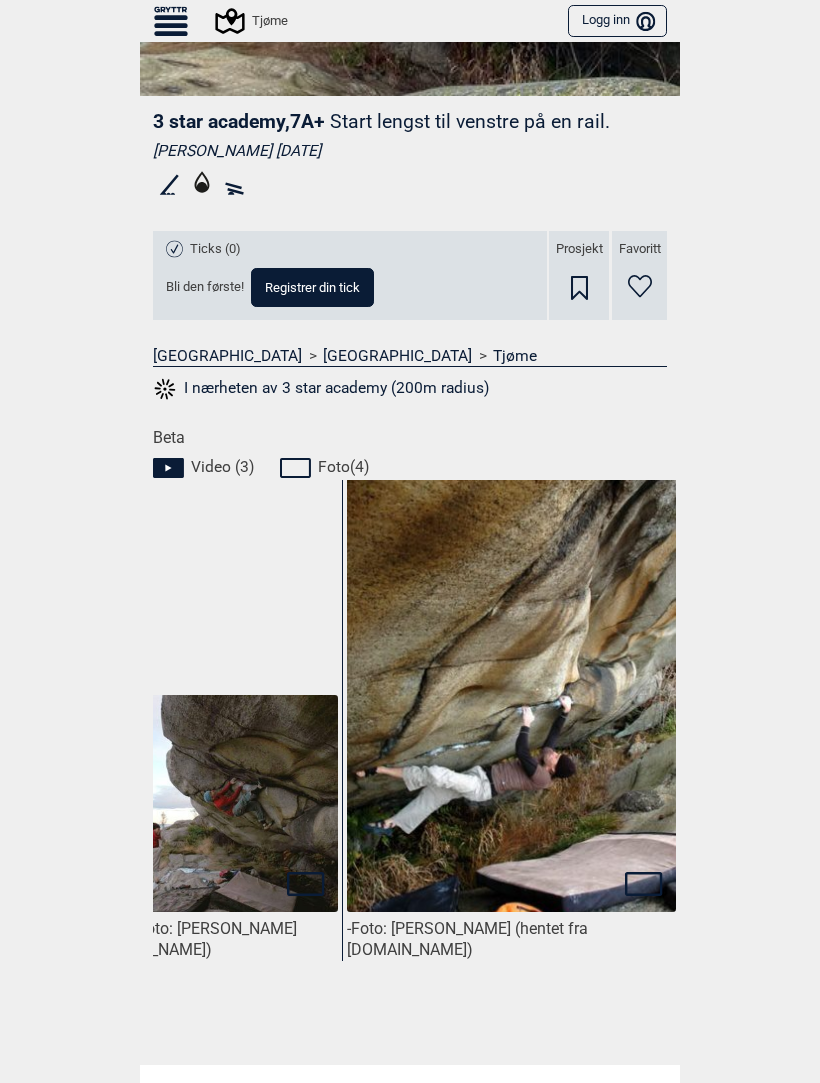 scroll, scrollTop: 0, scrollLeft: 1839, axis: horizontal 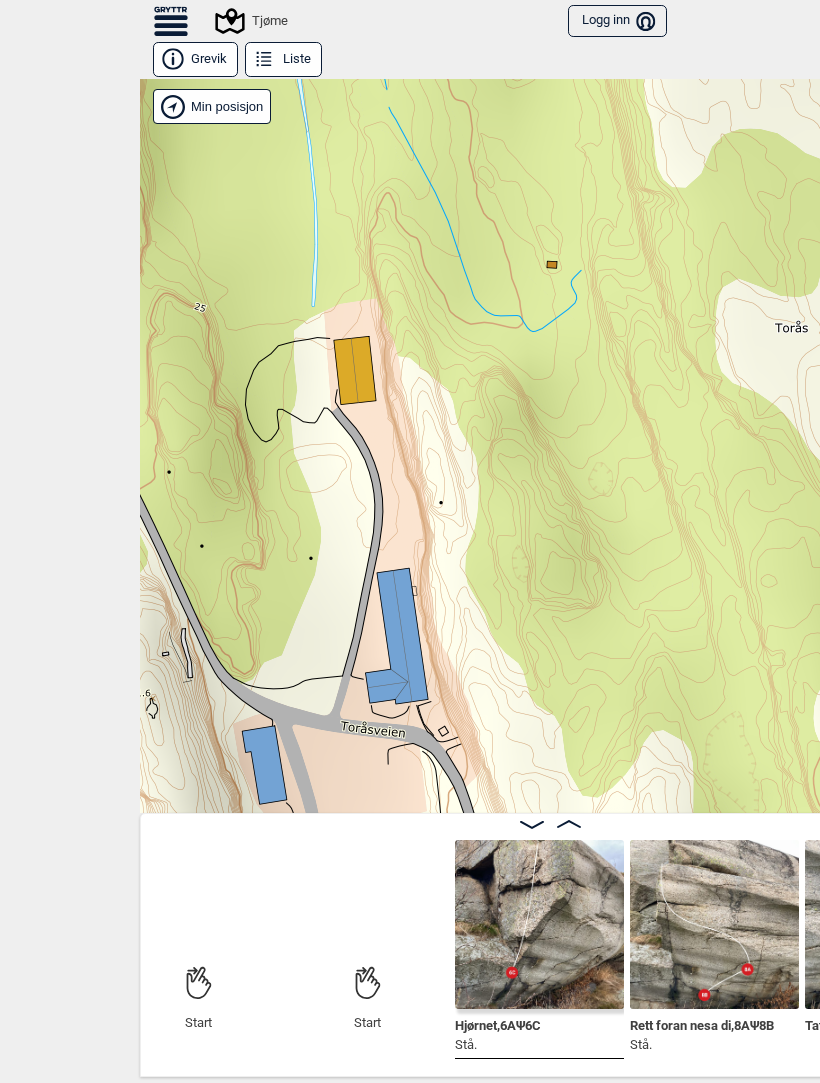 click 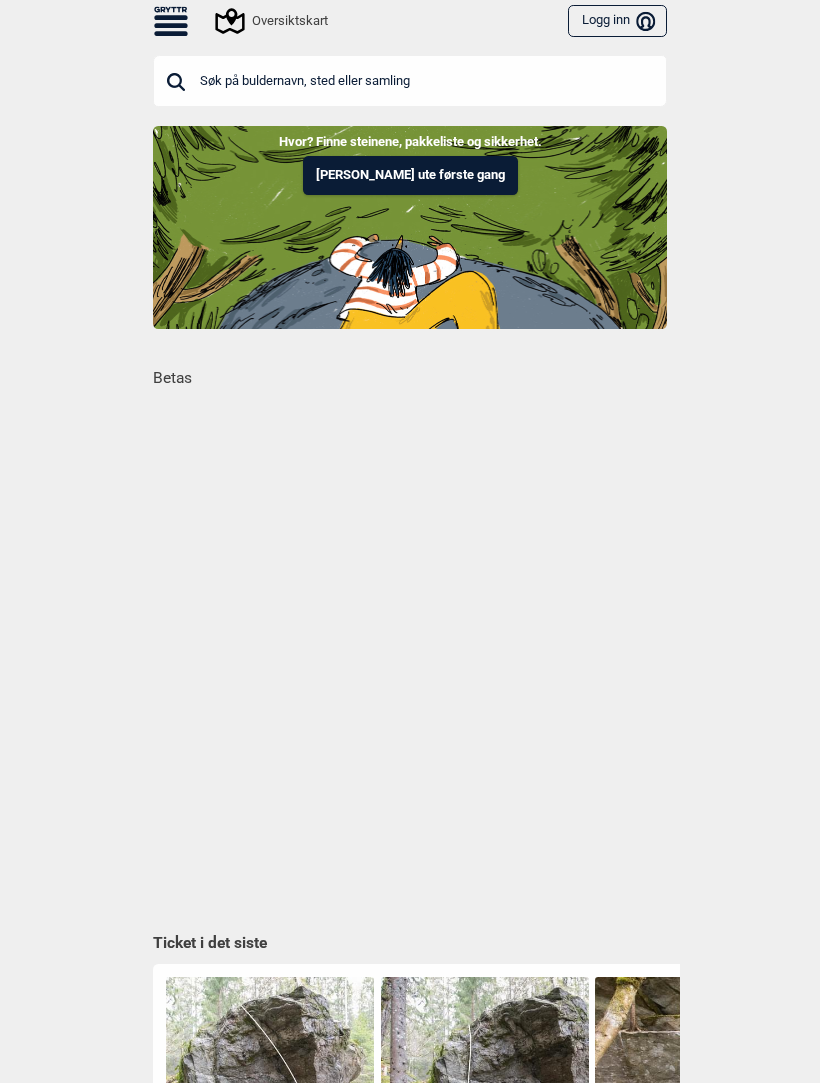 scroll, scrollTop: 0, scrollLeft: 0, axis: both 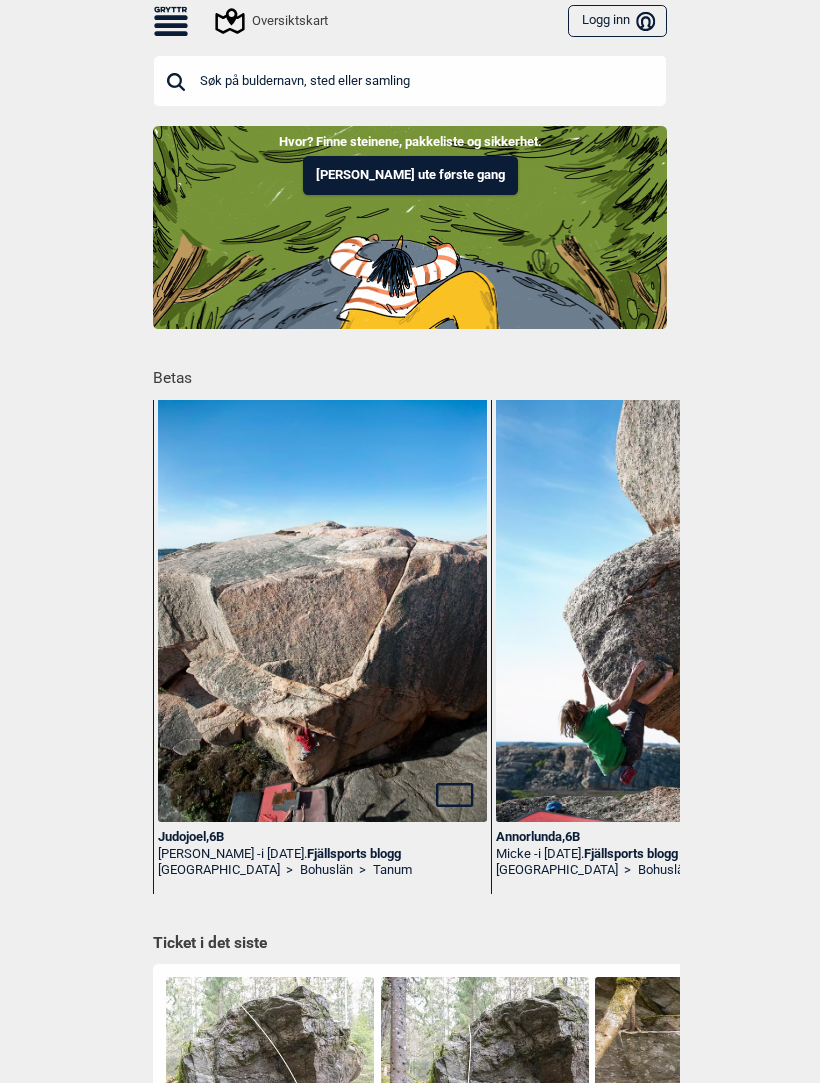 click at bounding box center [410, 81] 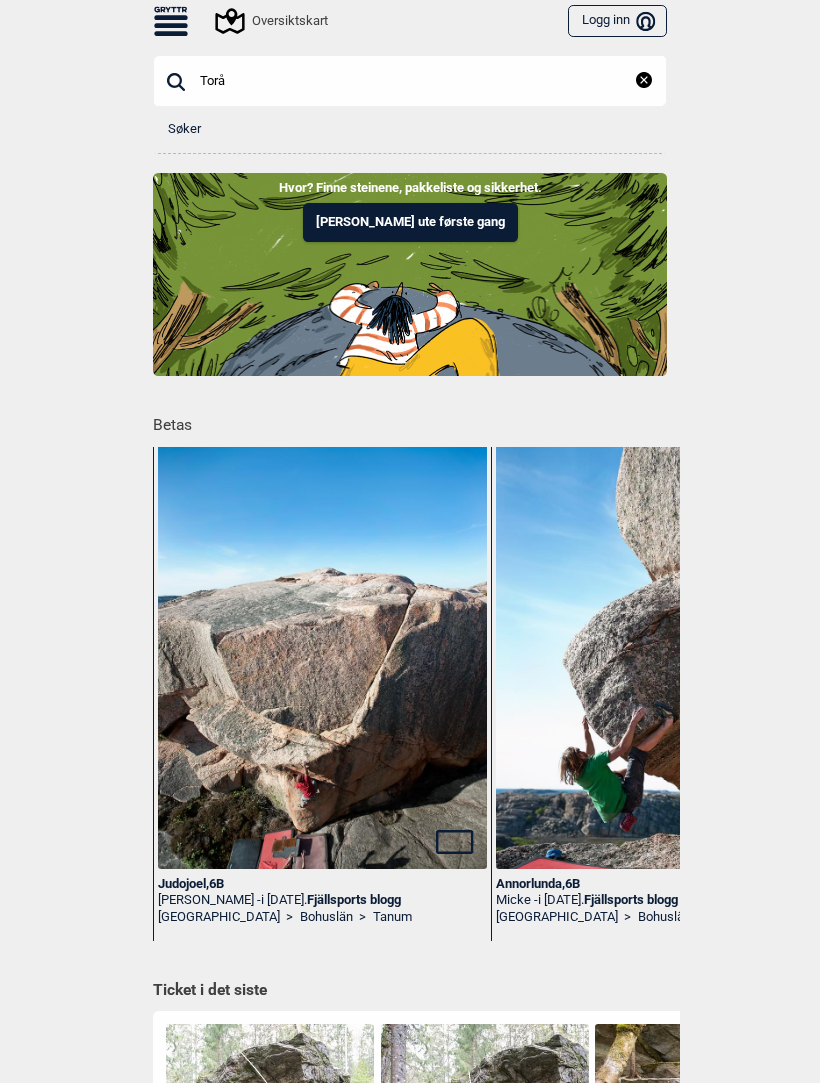 type on "Torås" 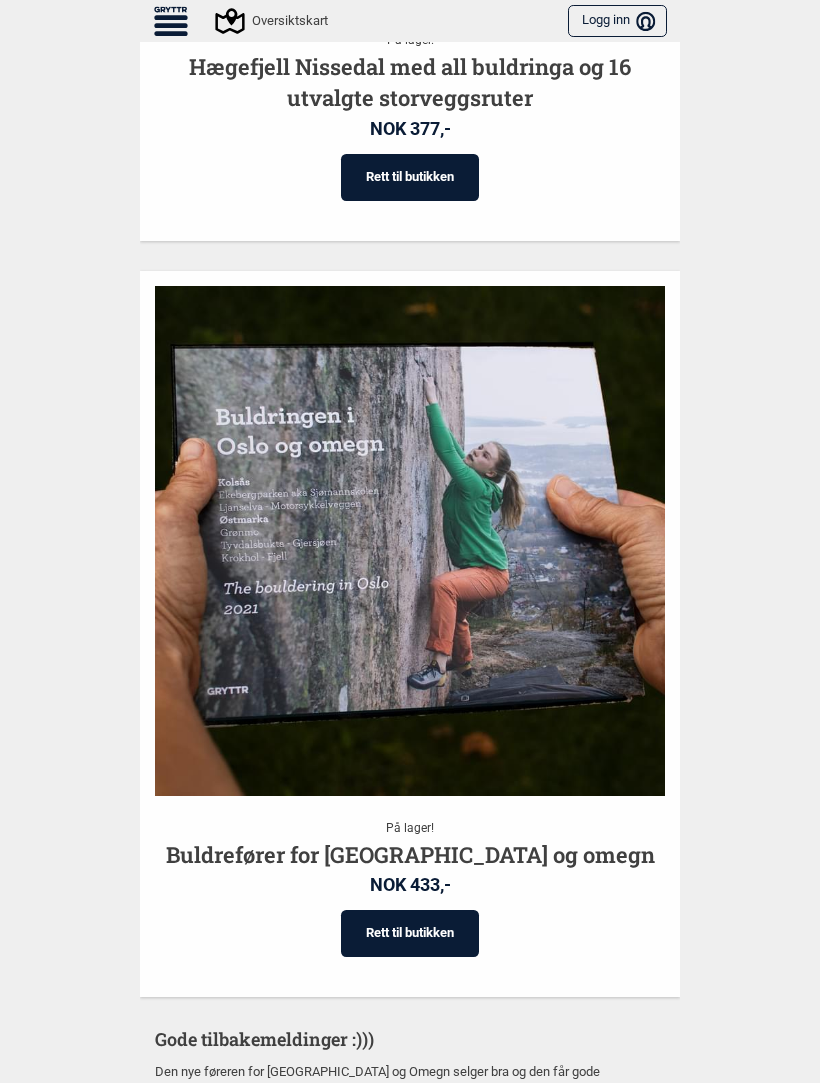scroll, scrollTop: 4145, scrollLeft: 0, axis: vertical 